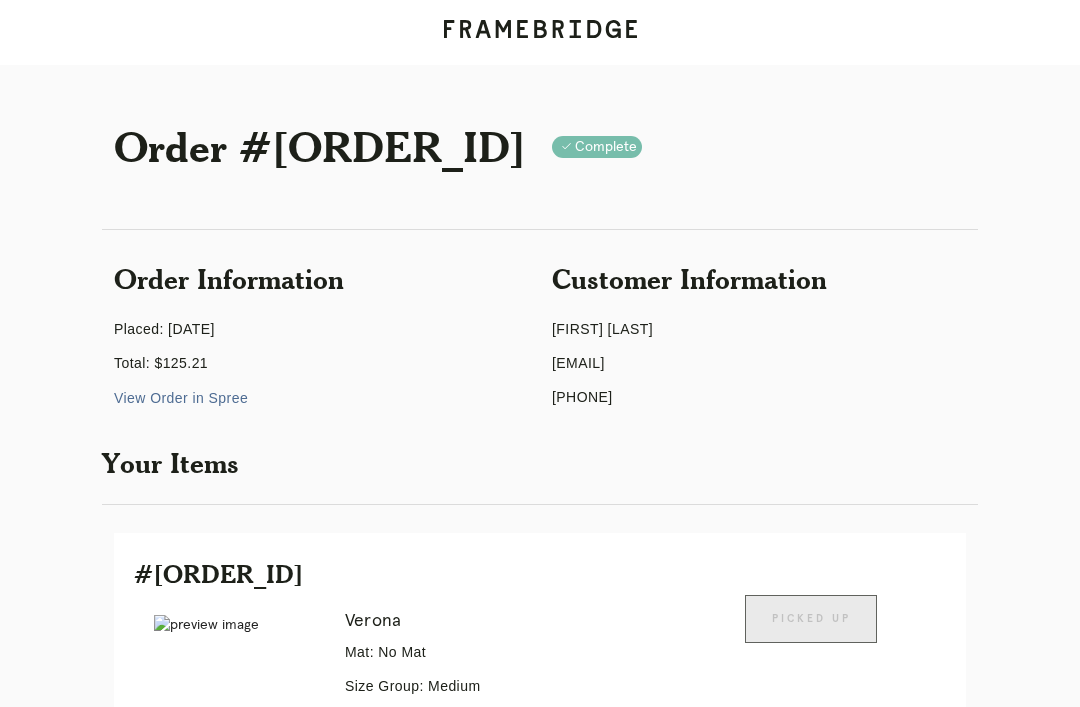 scroll, scrollTop: 347, scrollLeft: 0, axis: vertical 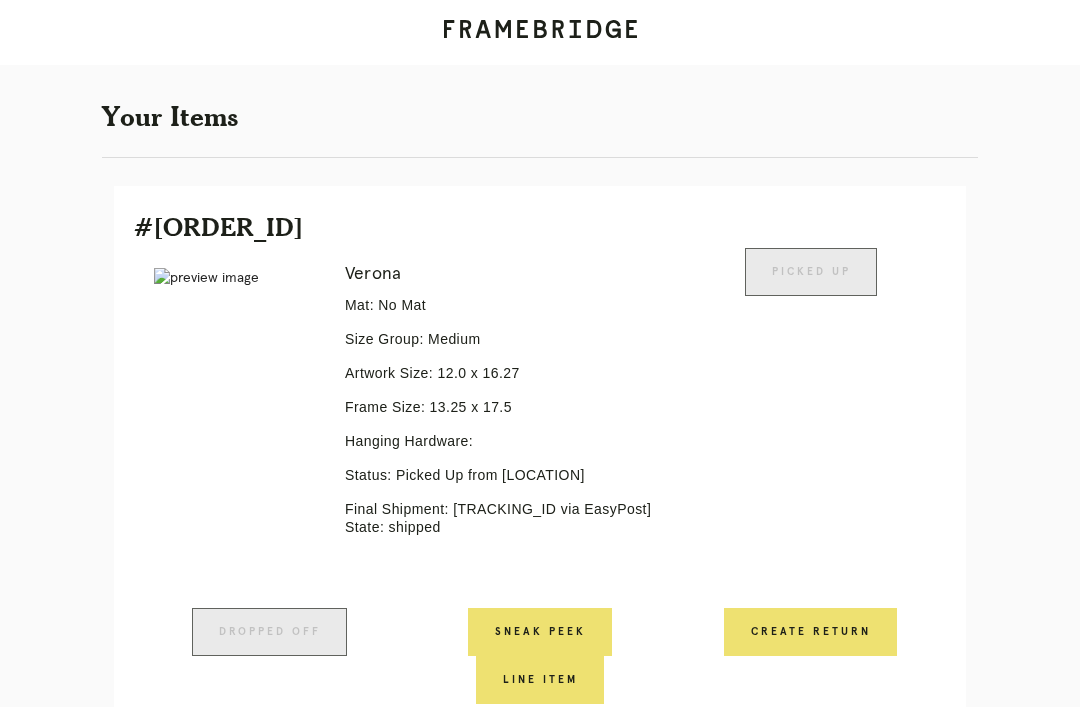 click on "Orders" at bounding box center [76, 792] 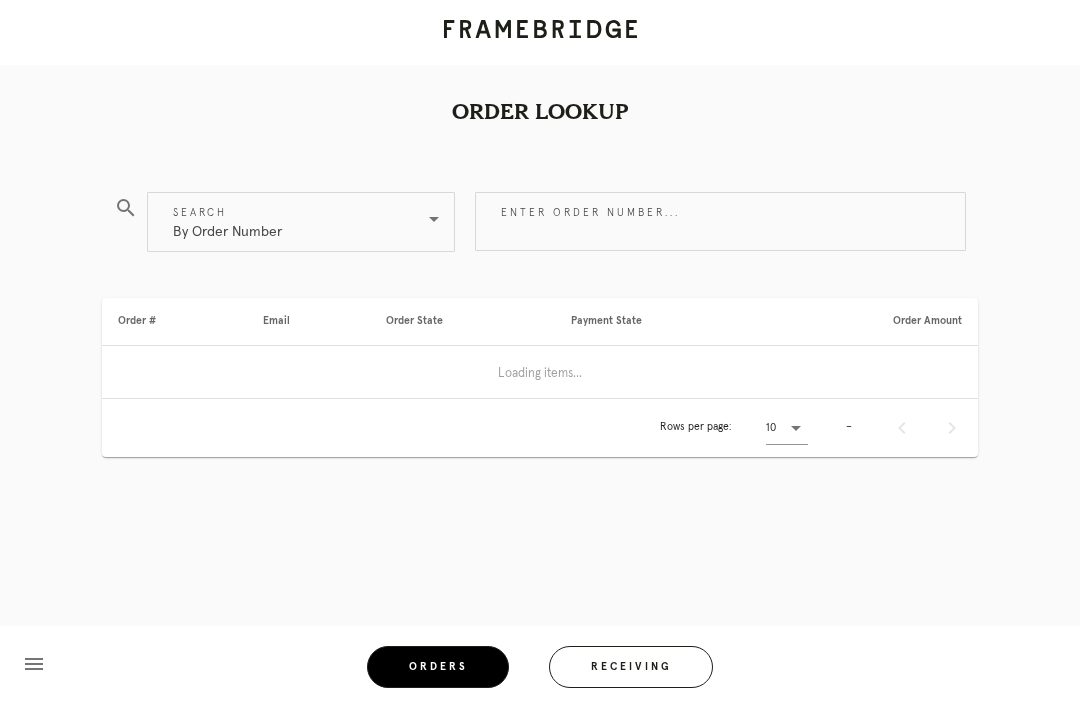 scroll, scrollTop: 64, scrollLeft: 0, axis: vertical 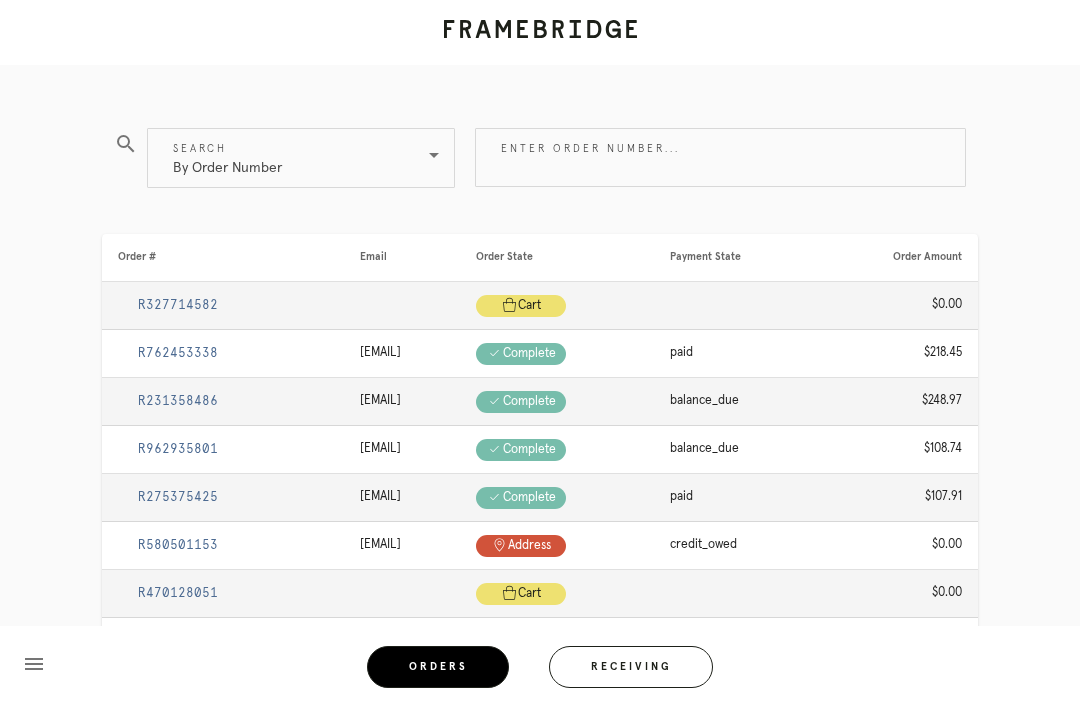 click on "Enter order number..." at bounding box center (720, 157) 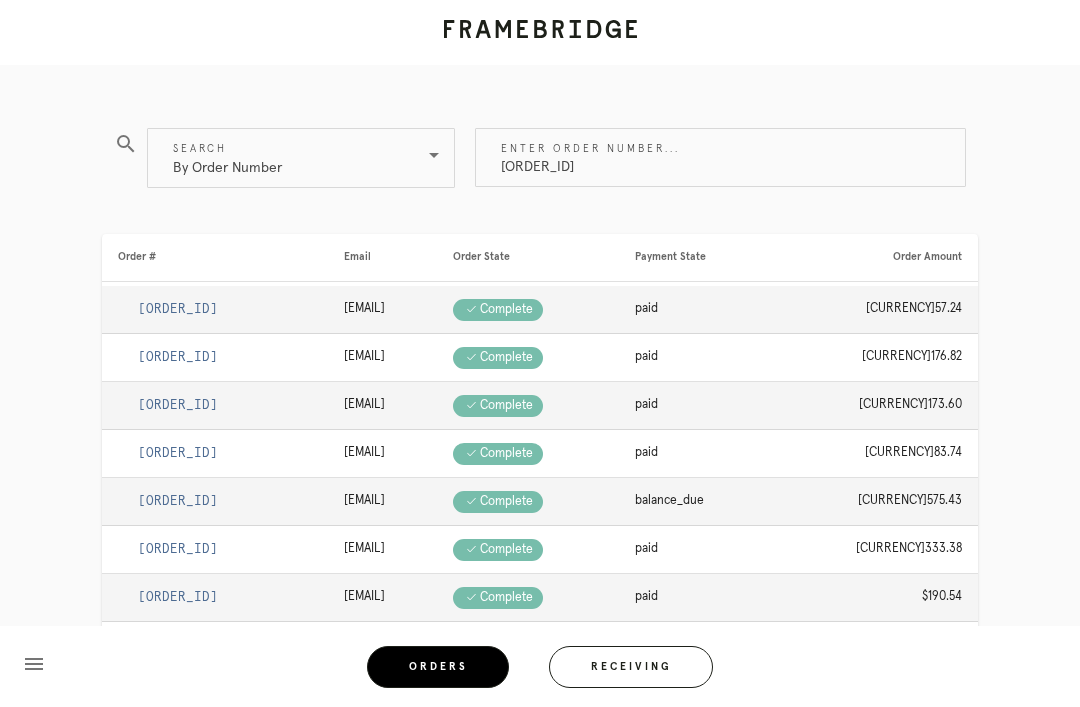 scroll, scrollTop: 0, scrollLeft: 0, axis: both 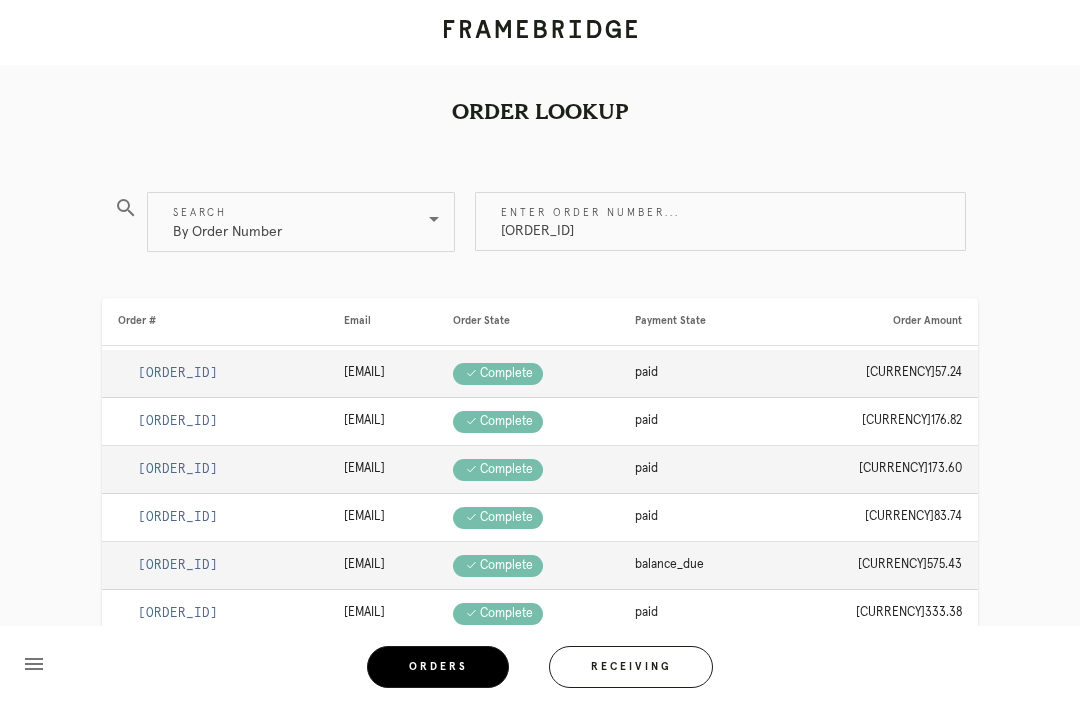 click on "[ORDER_ID]" at bounding box center (720, 221) 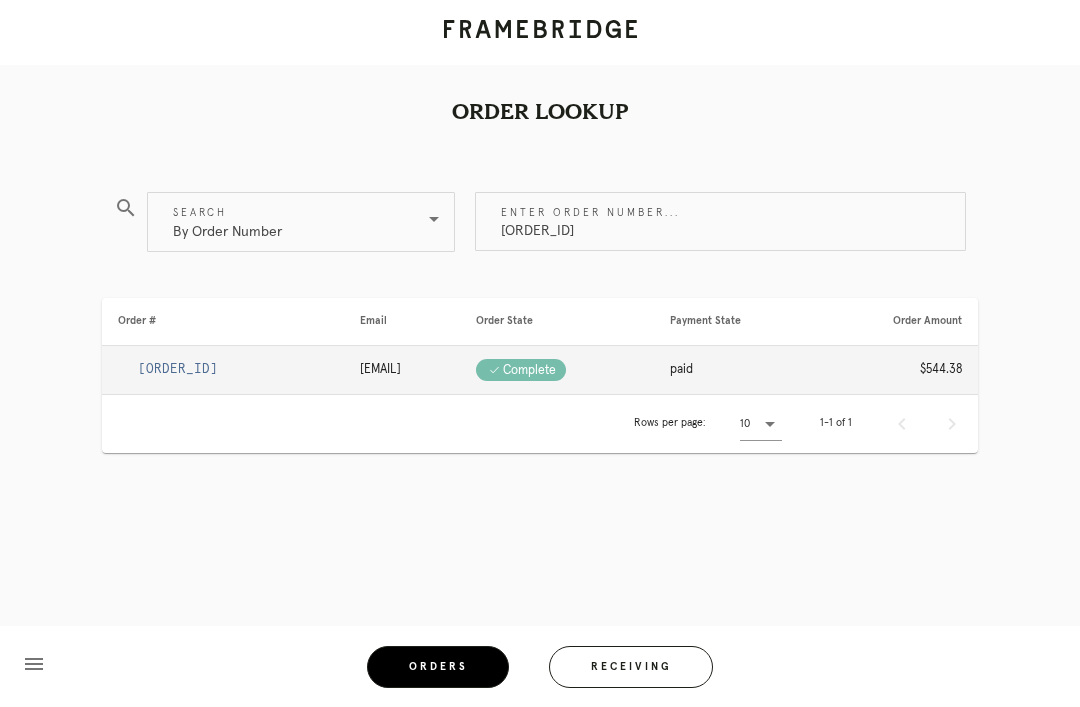 scroll, scrollTop: 0, scrollLeft: 0, axis: both 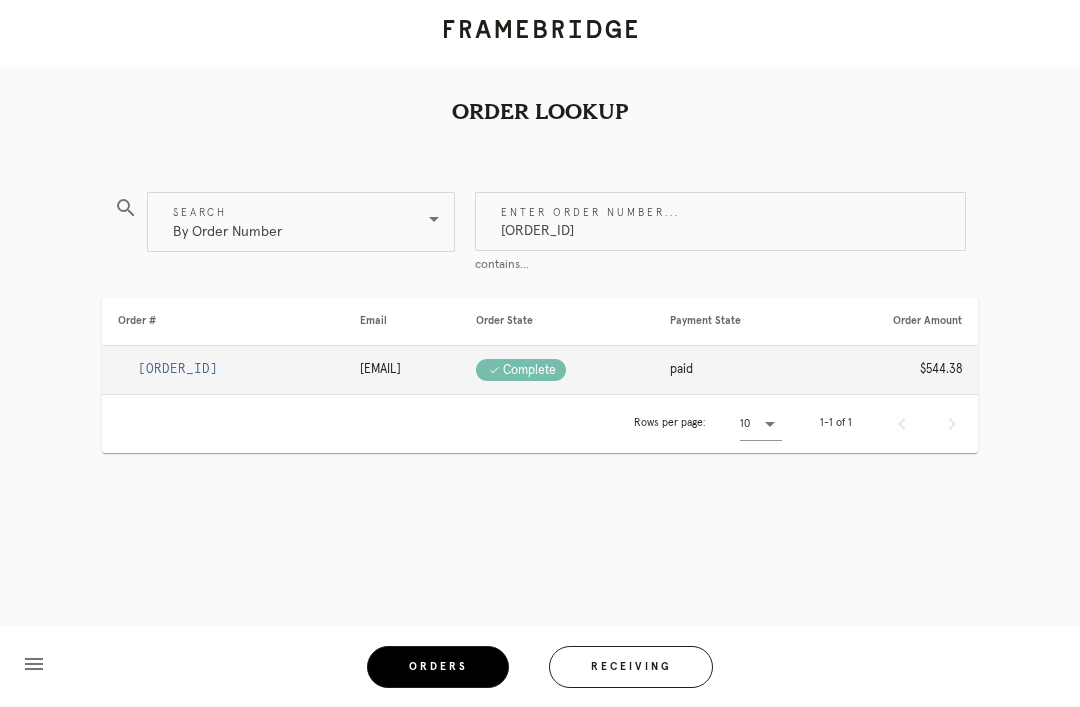 click on "R265031897" at bounding box center (178, 369) 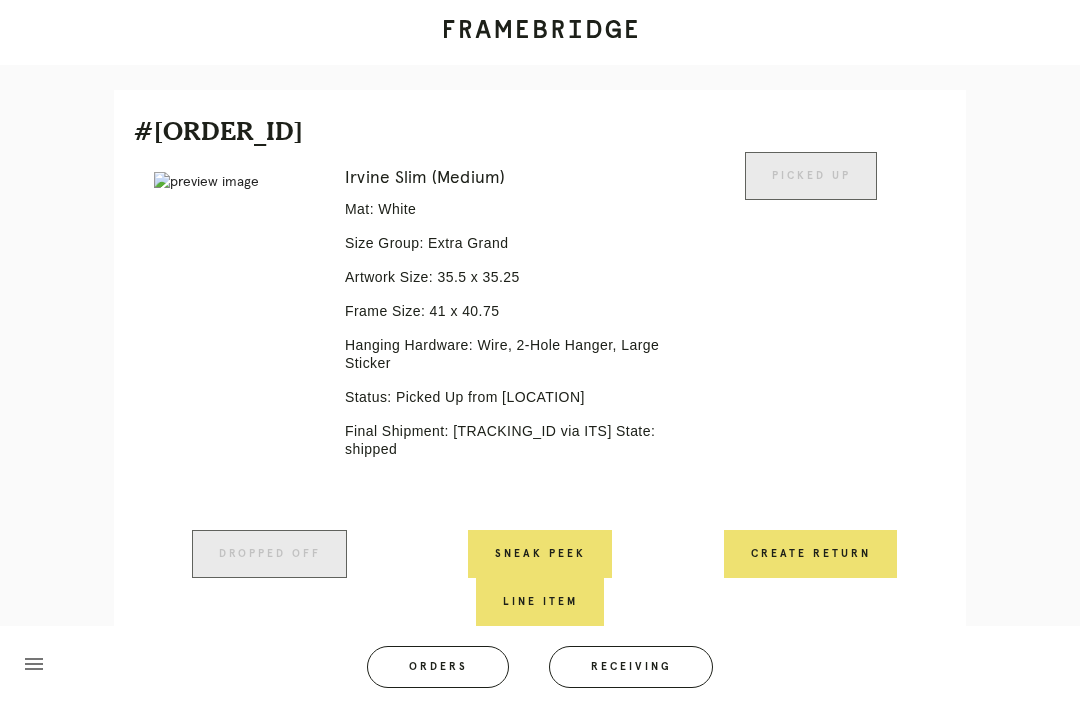 scroll, scrollTop: 446, scrollLeft: 0, axis: vertical 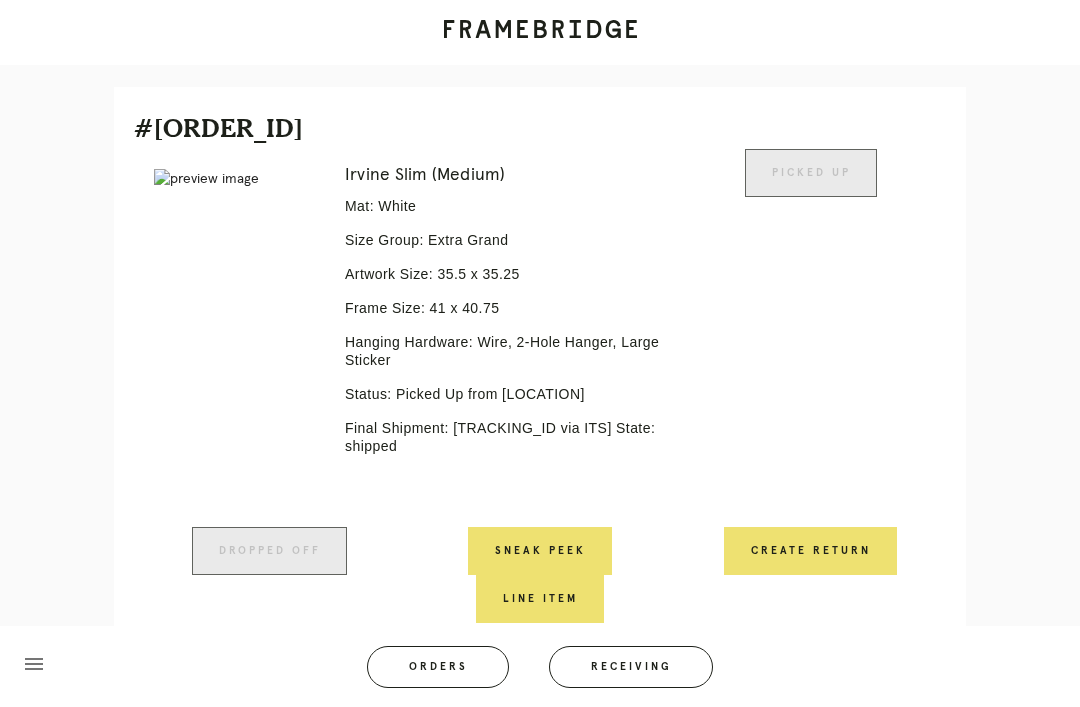 click on "Create Return" at bounding box center (810, 551) 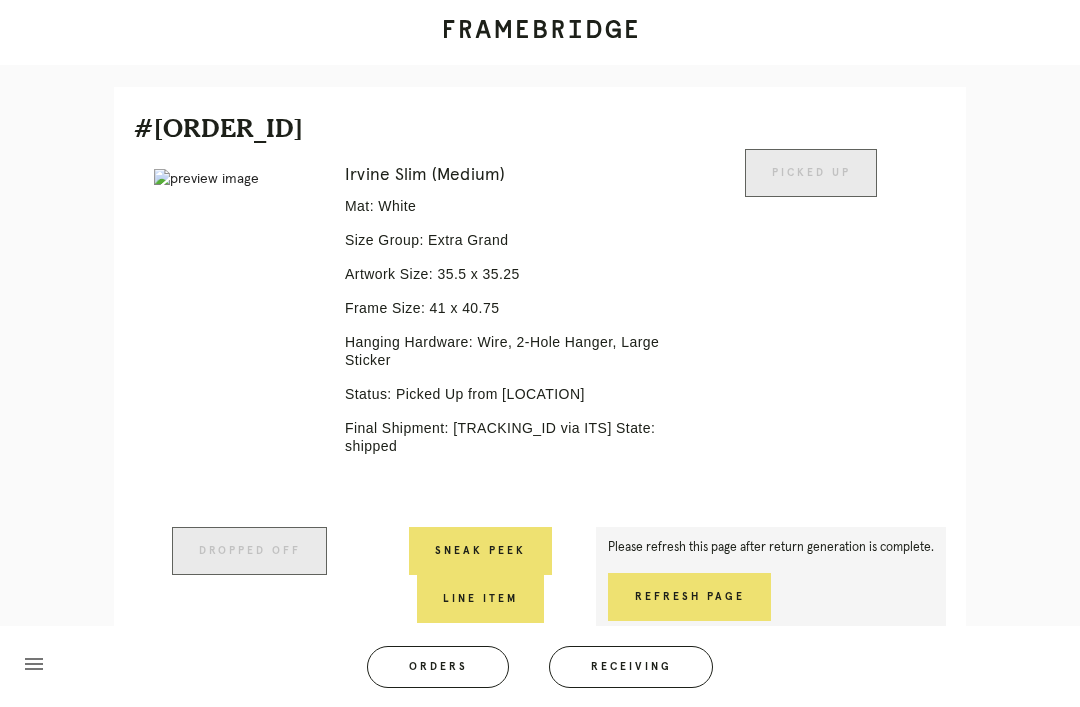scroll, scrollTop: 460, scrollLeft: 0, axis: vertical 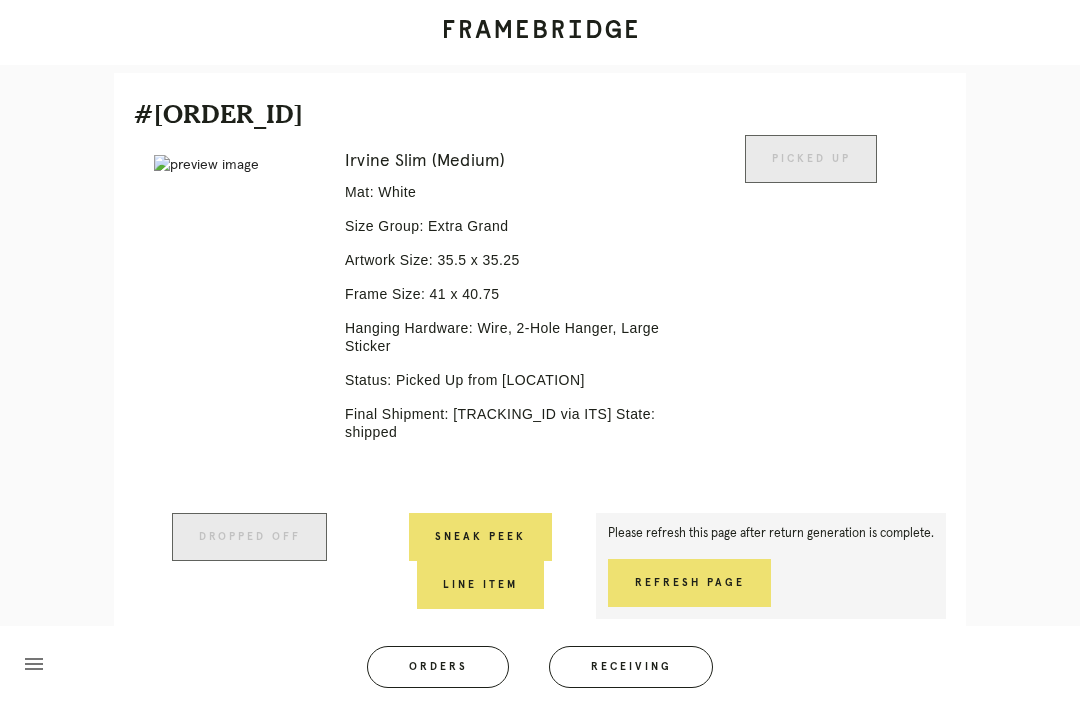 click on "Please refresh this page after return generation is complete.
Refresh Page" at bounding box center (771, 566) 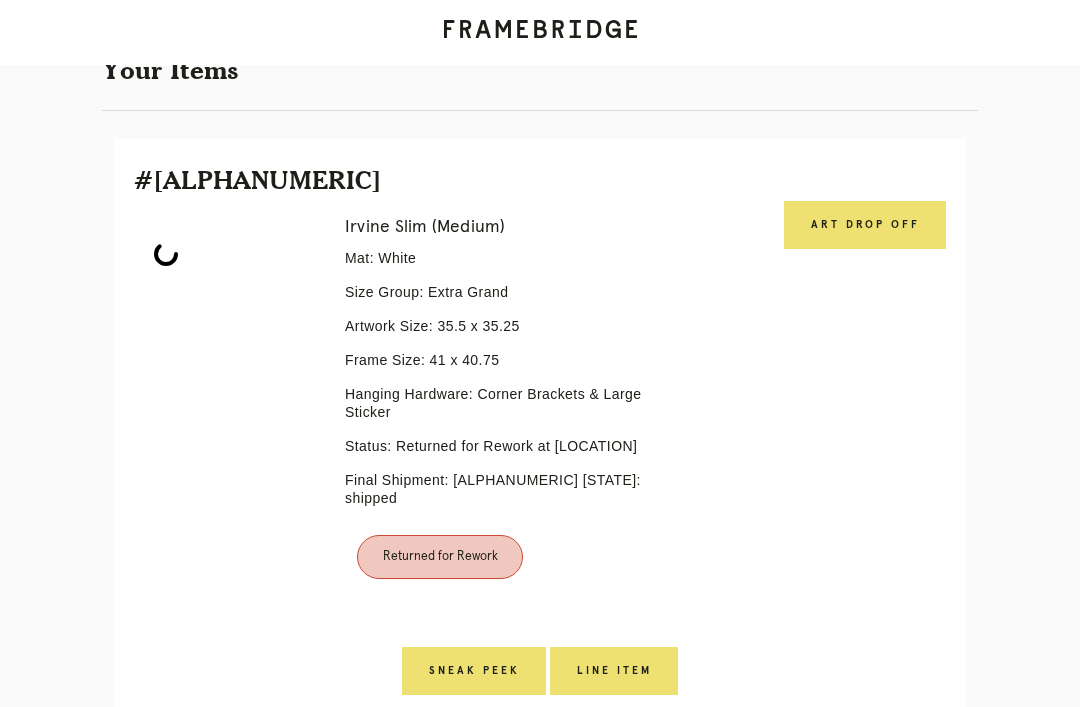 scroll, scrollTop: 393, scrollLeft: 0, axis: vertical 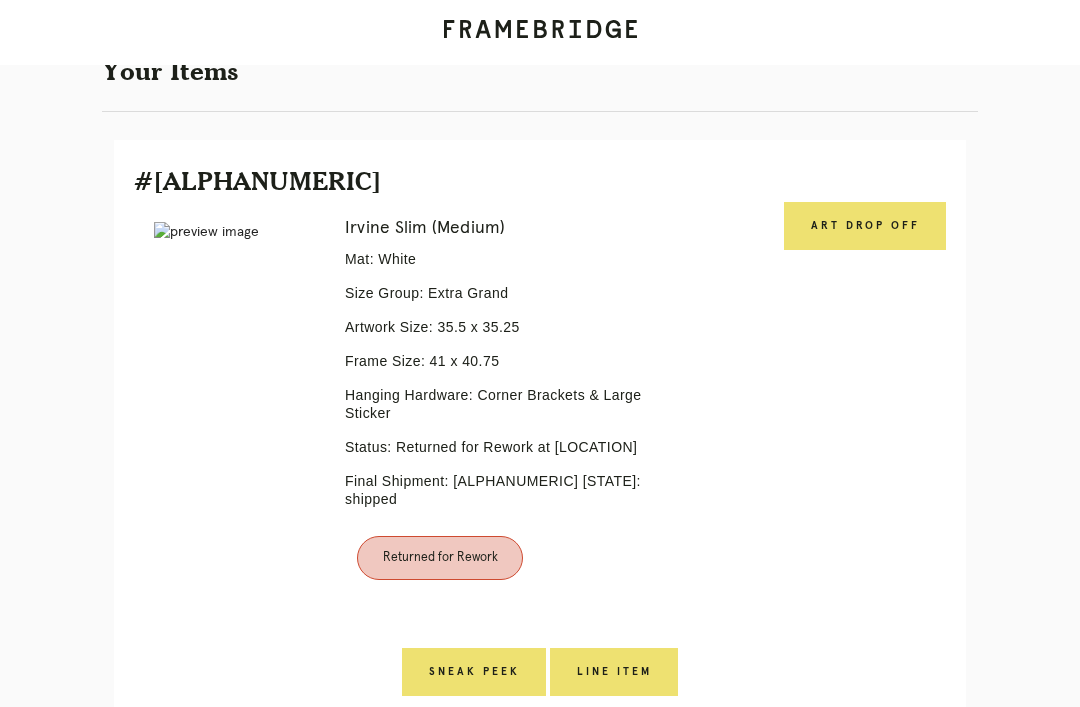 click on "Art drop off" at bounding box center (865, 226) 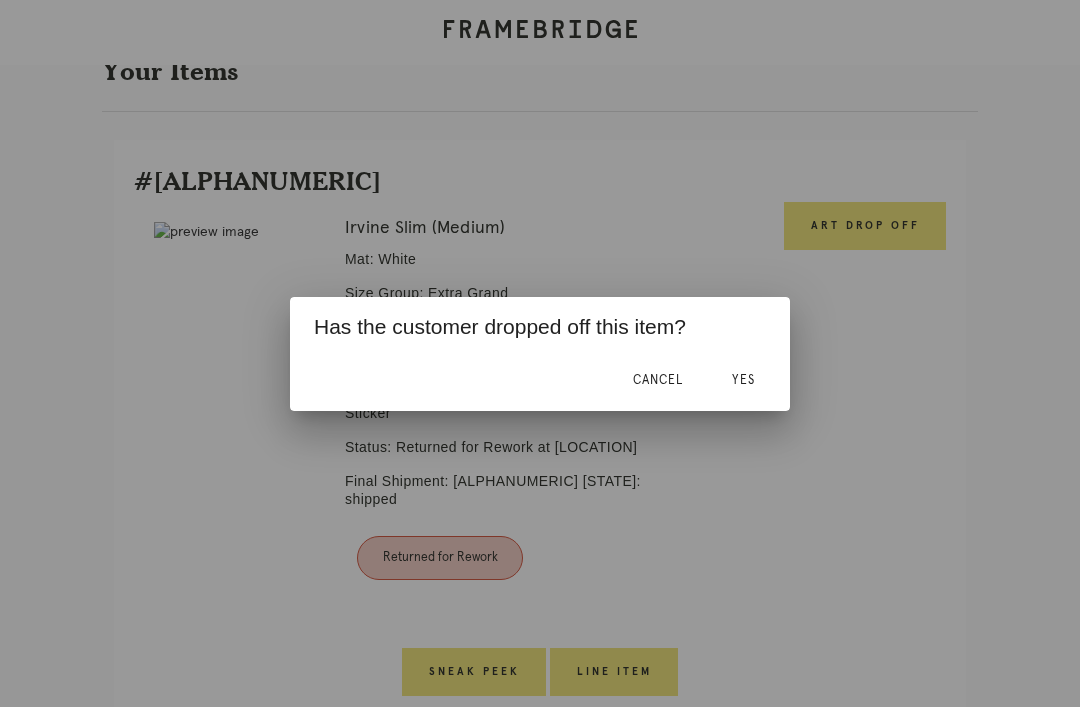 click on "Yes" at bounding box center (743, 380) 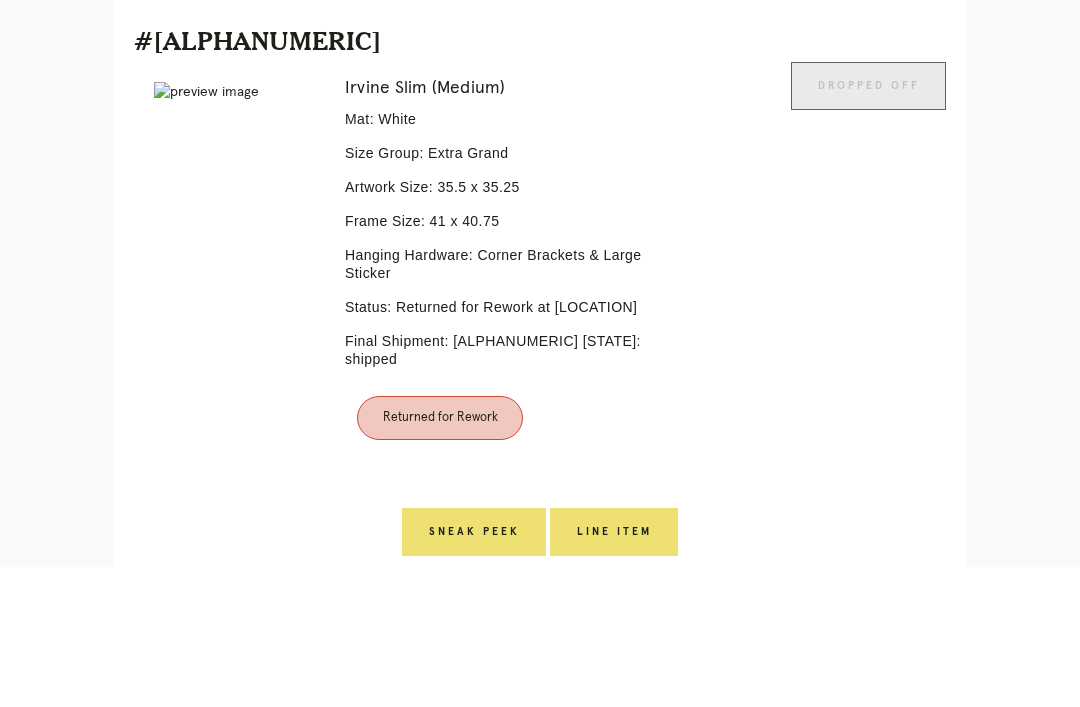 scroll, scrollTop: 482, scrollLeft: 0, axis: vertical 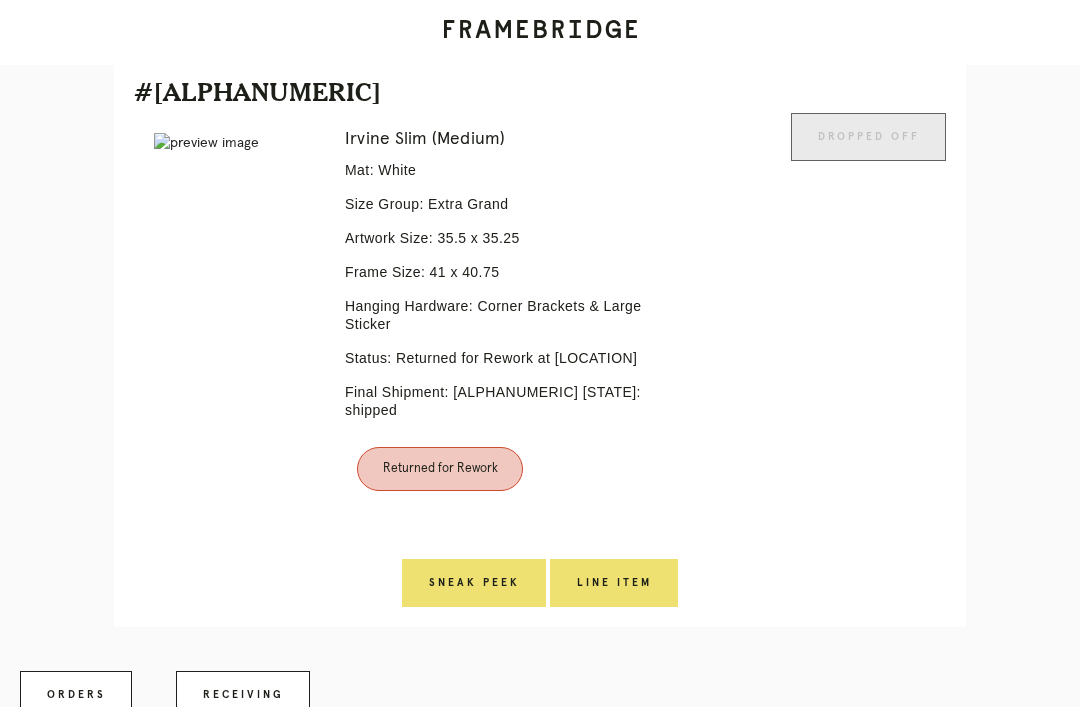 click on "Line Item" at bounding box center (614, 583) 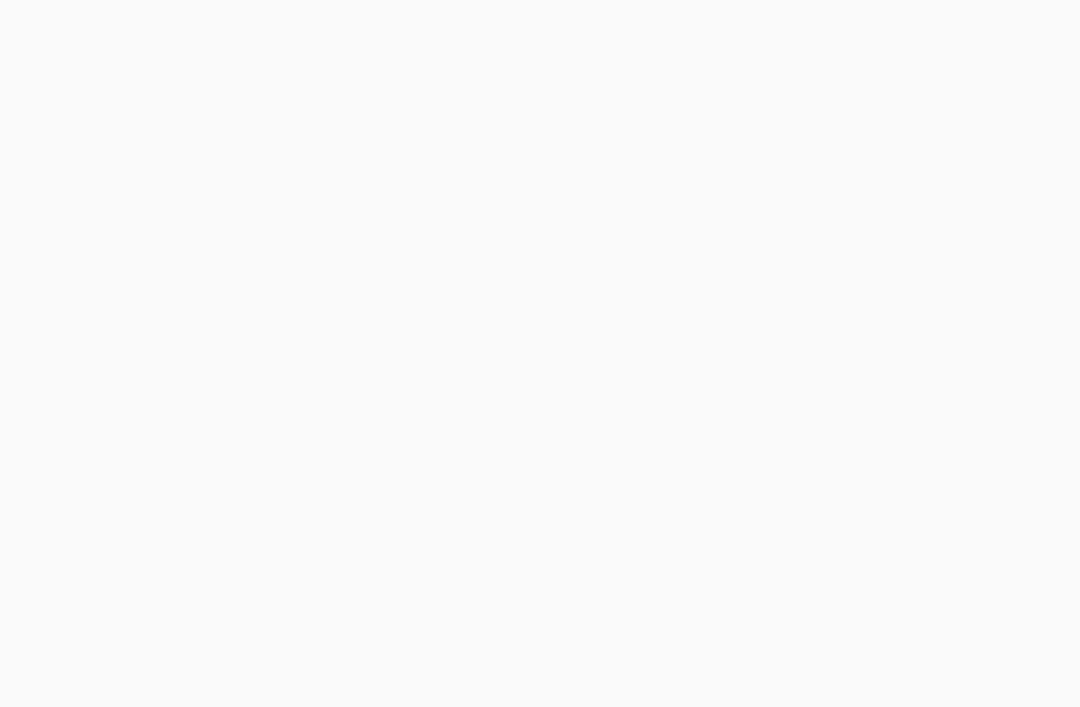 scroll, scrollTop: 0, scrollLeft: 0, axis: both 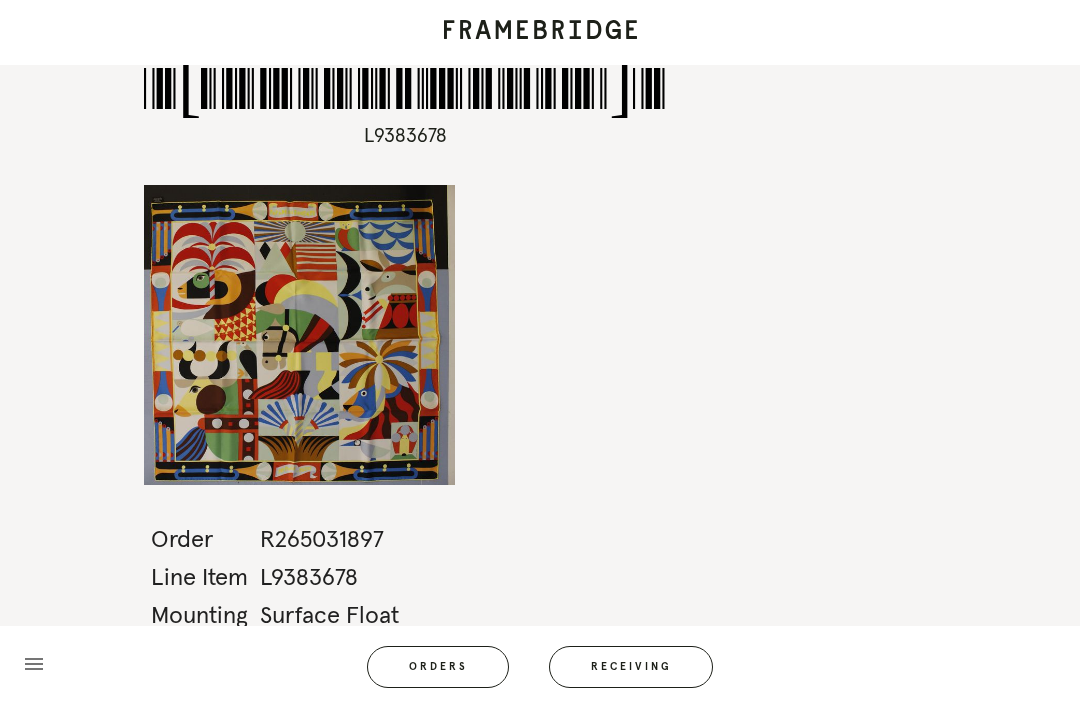 click on "Orders" at bounding box center (438, 667) 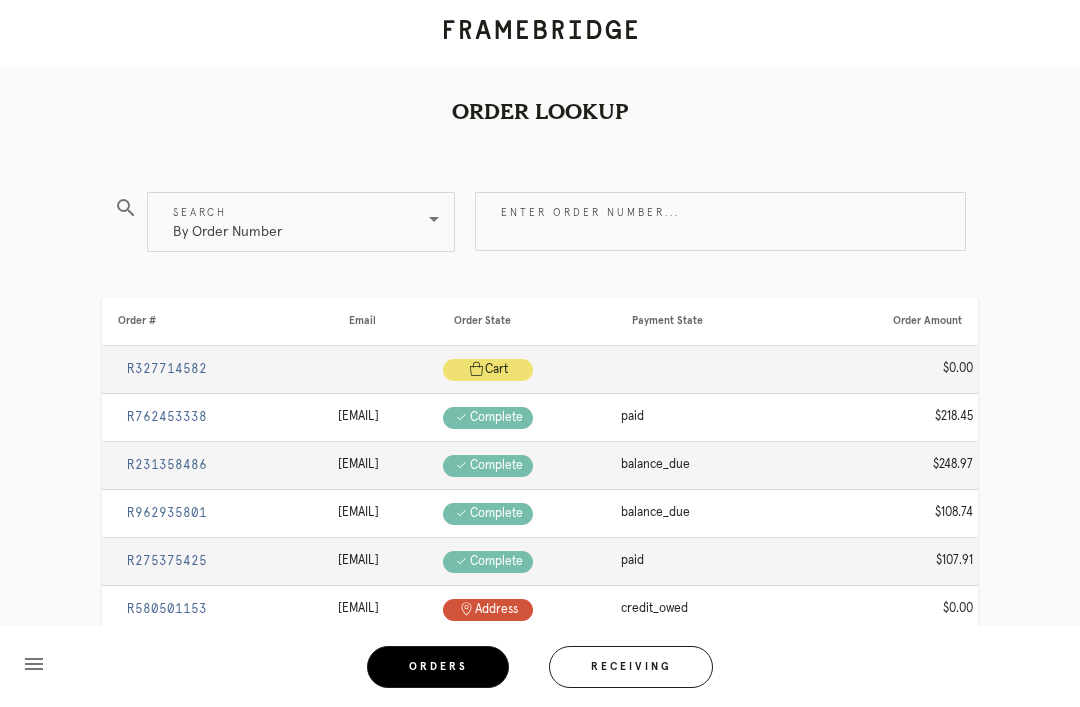 click on "Receiving" at bounding box center (631, 667) 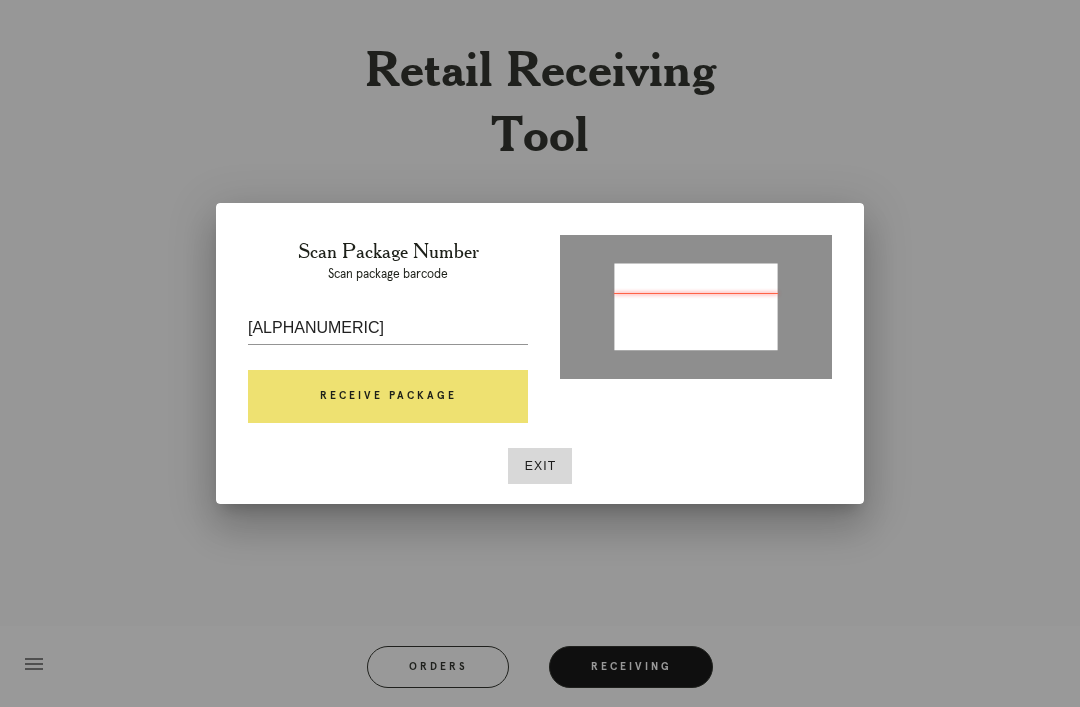 click on "Receive Package" at bounding box center (388, 397) 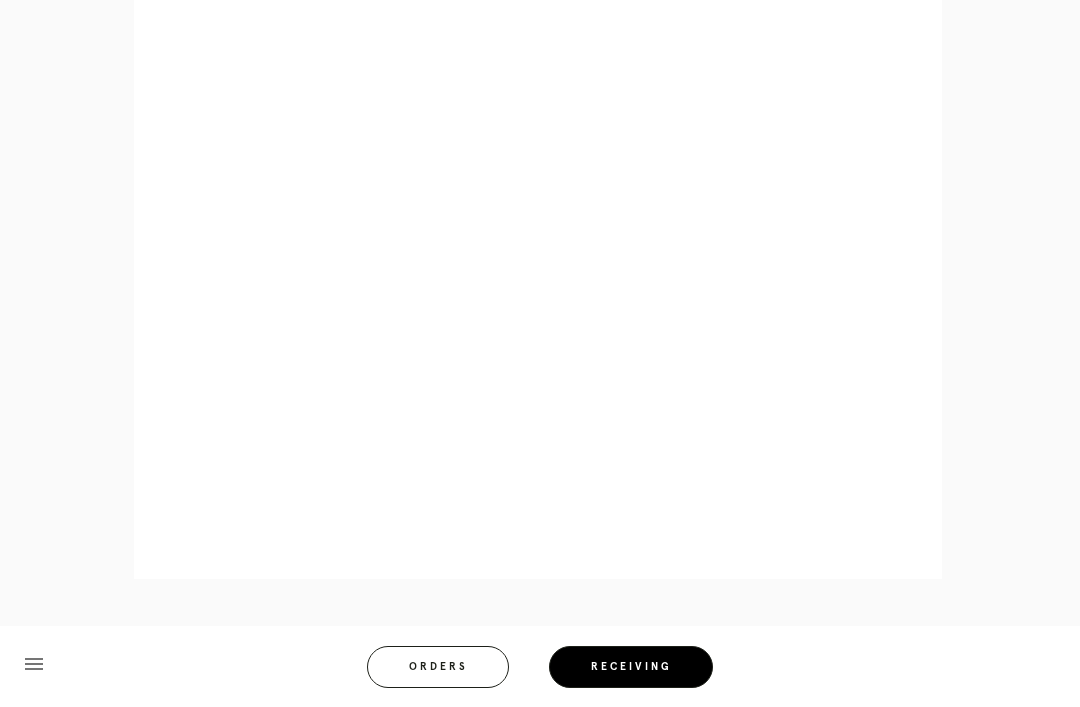 scroll, scrollTop: 872, scrollLeft: 0, axis: vertical 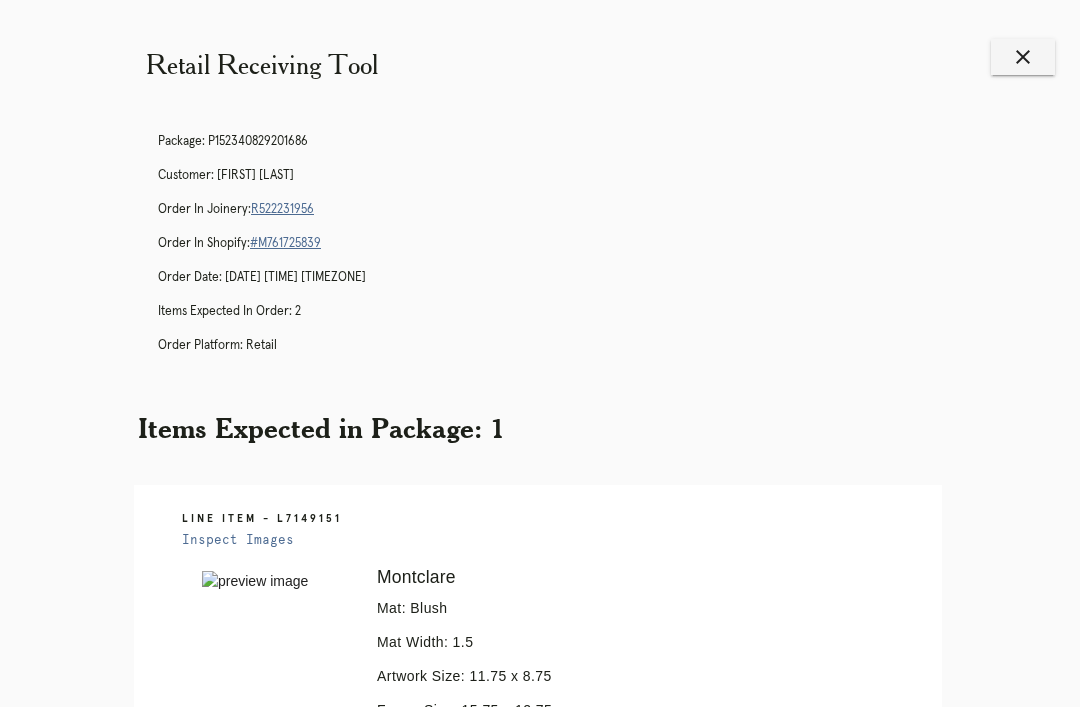 click on "close" at bounding box center [1023, 57] 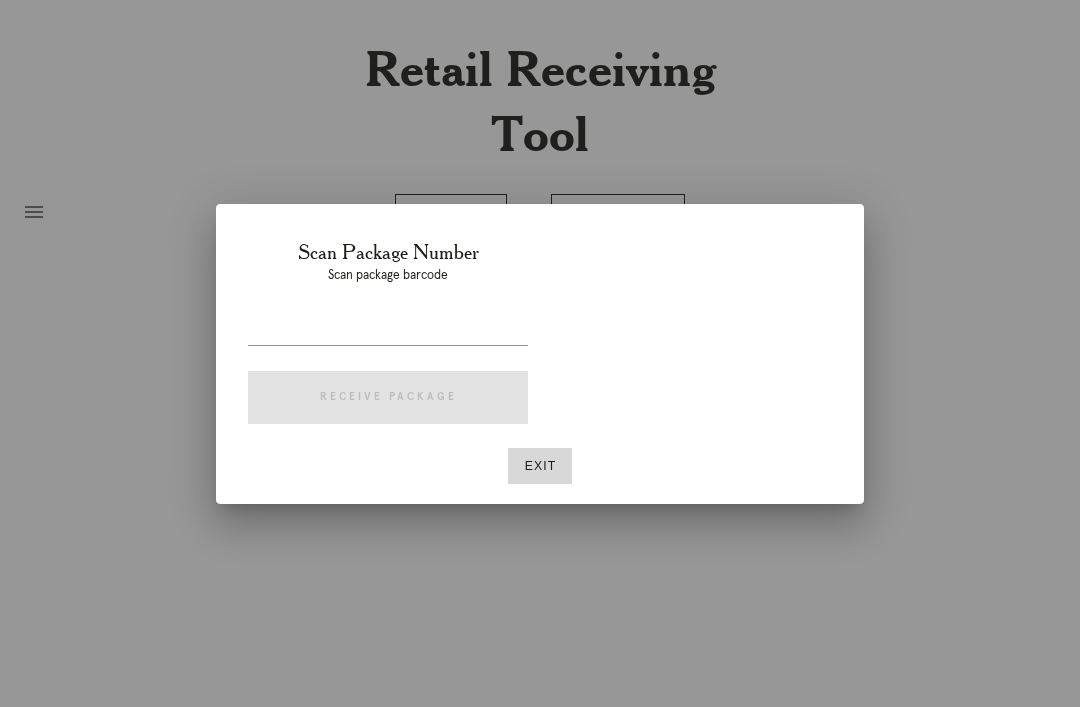 scroll, scrollTop: 0, scrollLeft: 0, axis: both 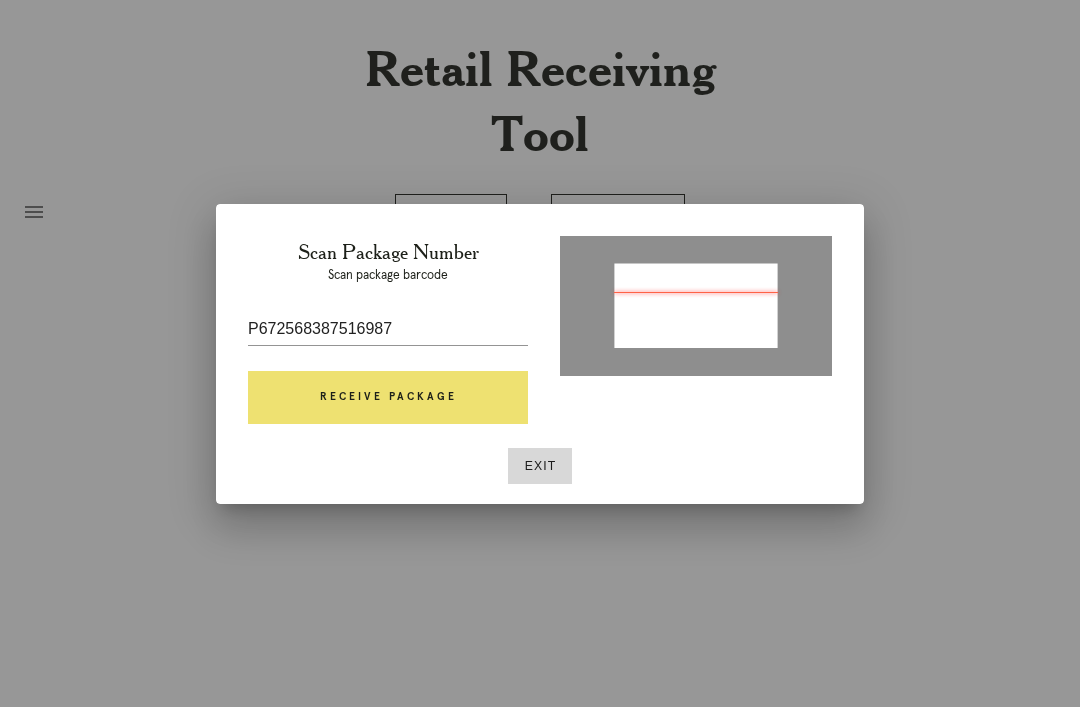 click on "Receive Package" at bounding box center (388, 398) 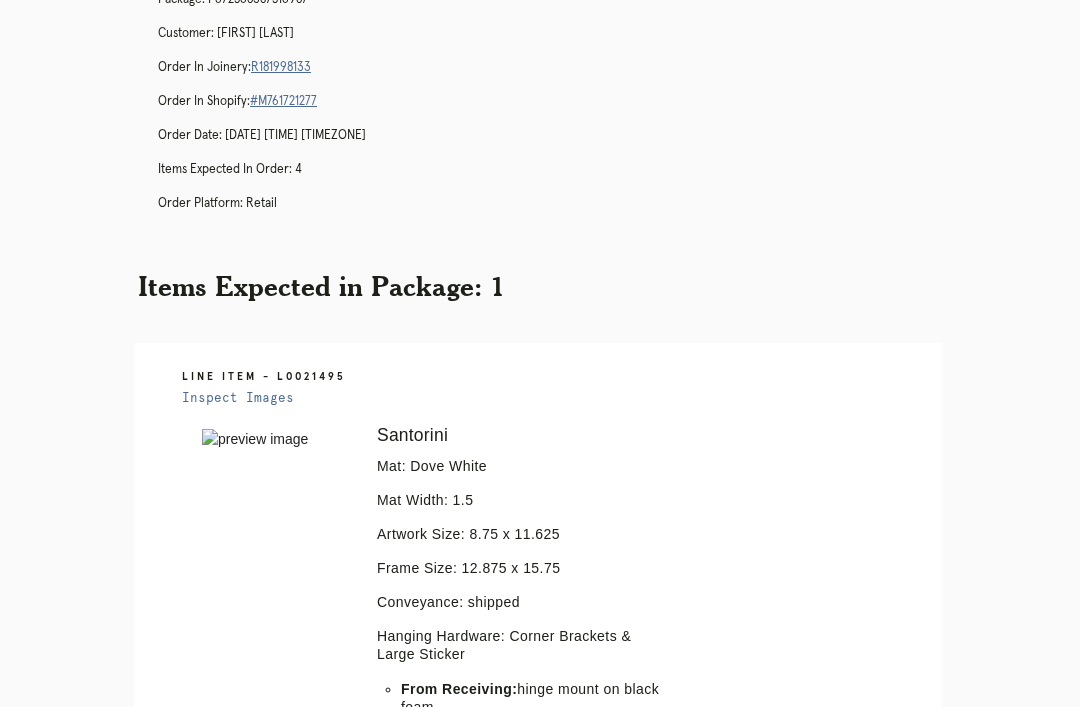 scroll, scrollTop: 132, scrollLeft: 0, axis: vertical 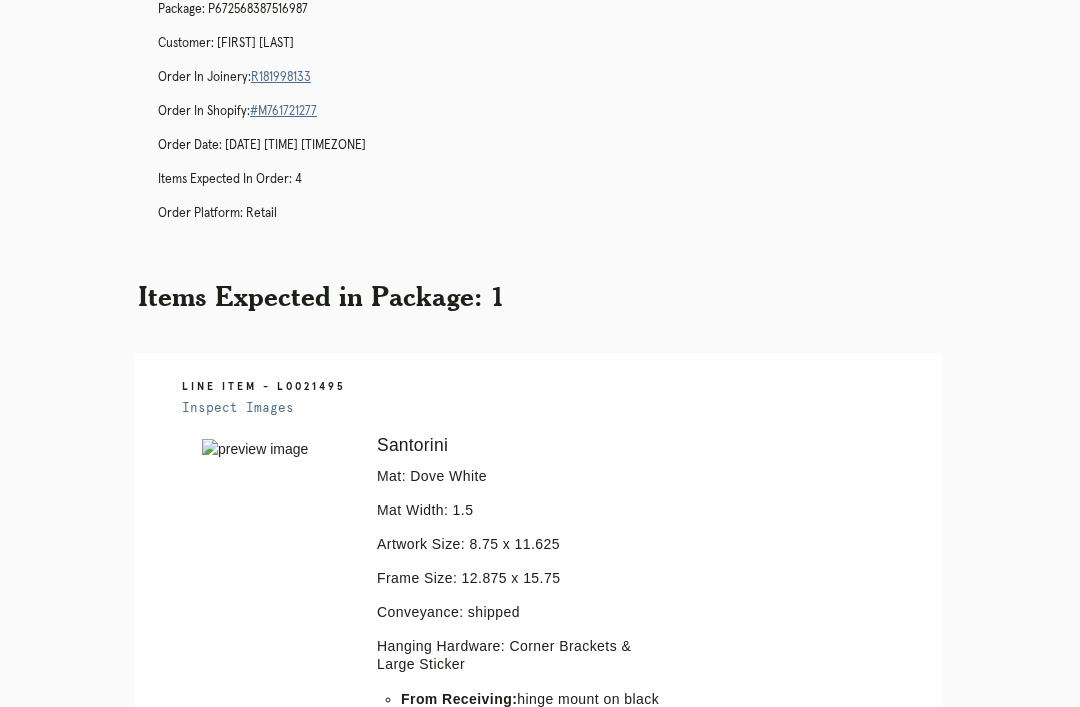click on "R181998133" at bounding box center (281, 77) 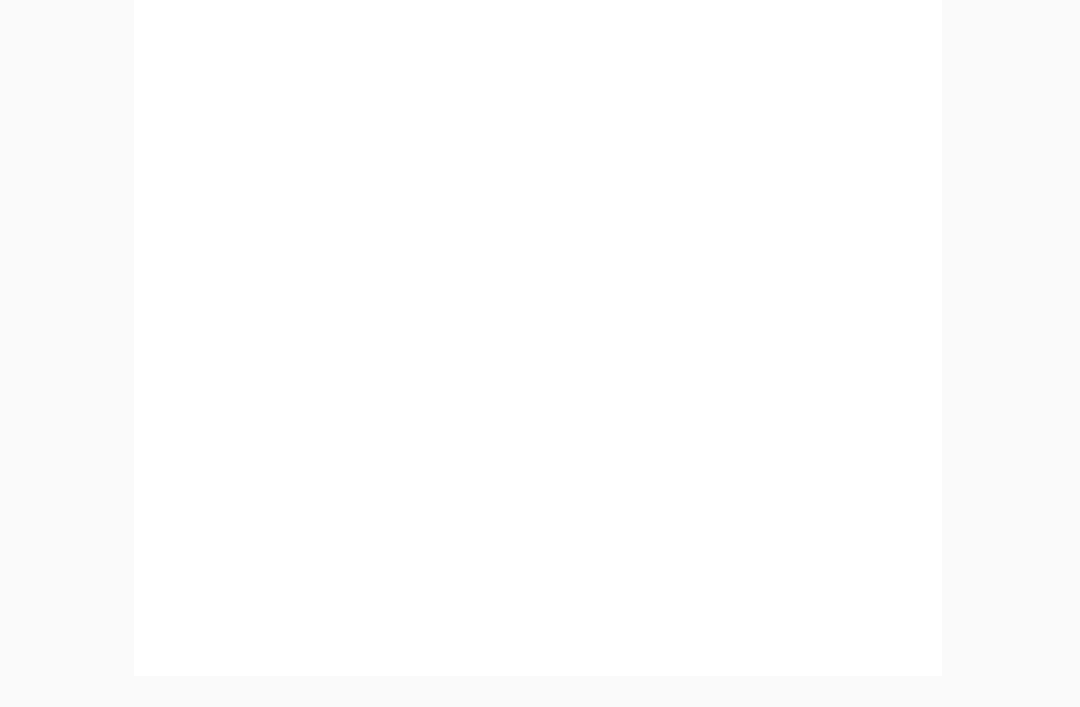 scroll, scrollTop: 1034, scrollLeft: 0, axis: vertical 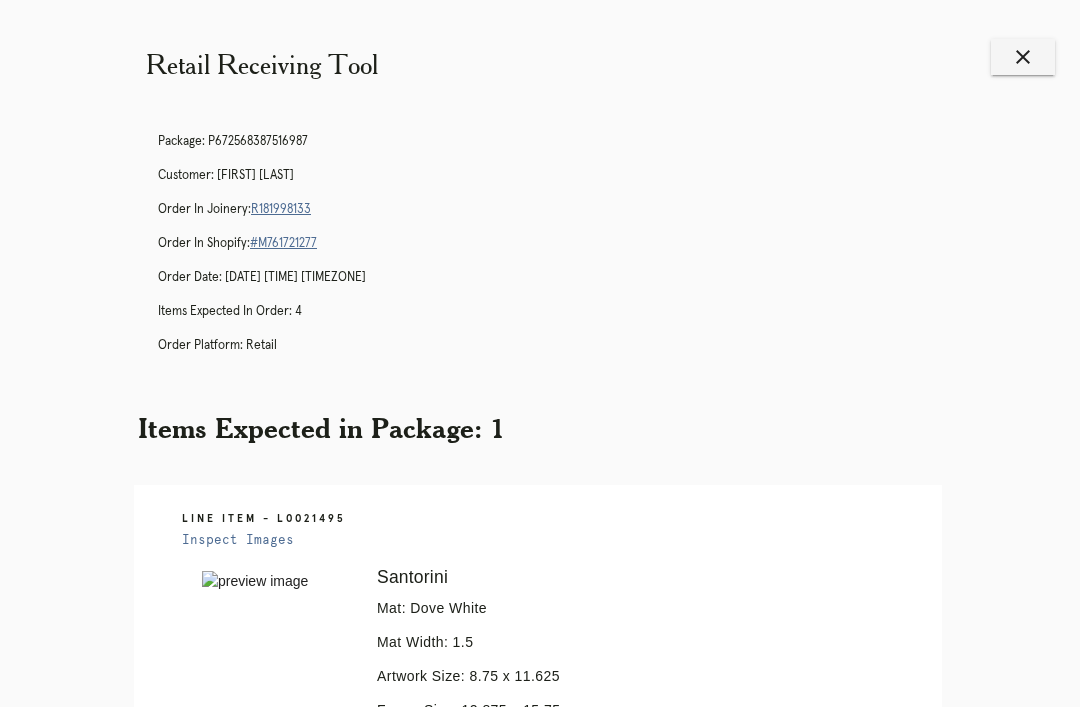 click on "close" at bounding box center (1023, 57) 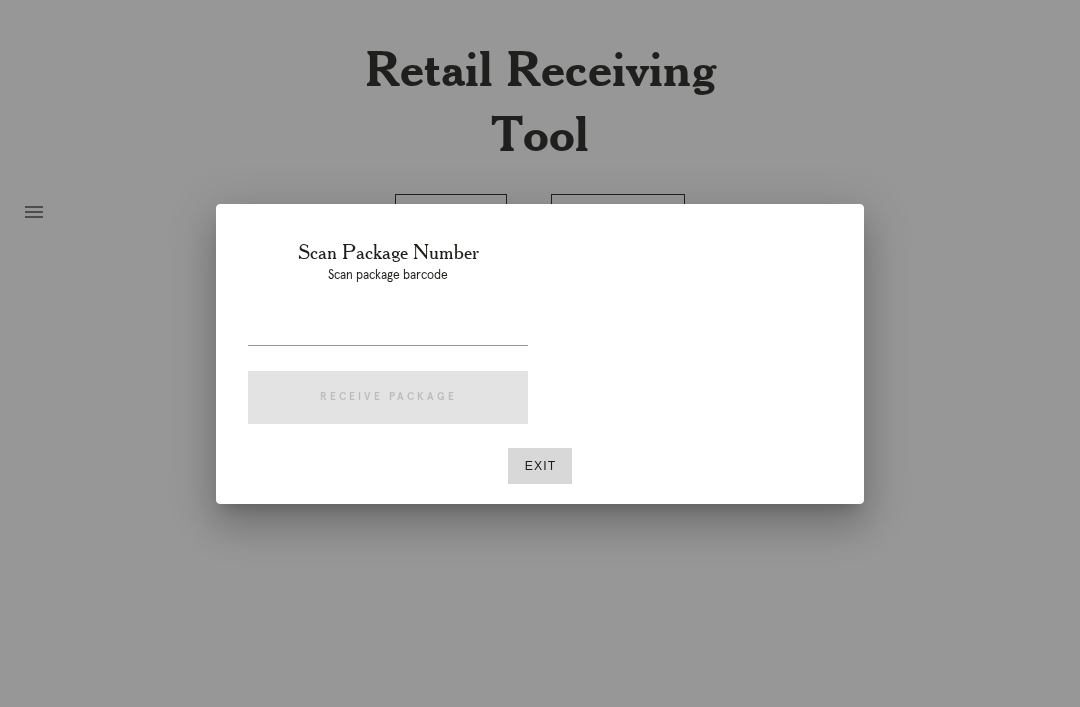 scroll, scrollTop: 0, scrollLeft: 0, axis: both 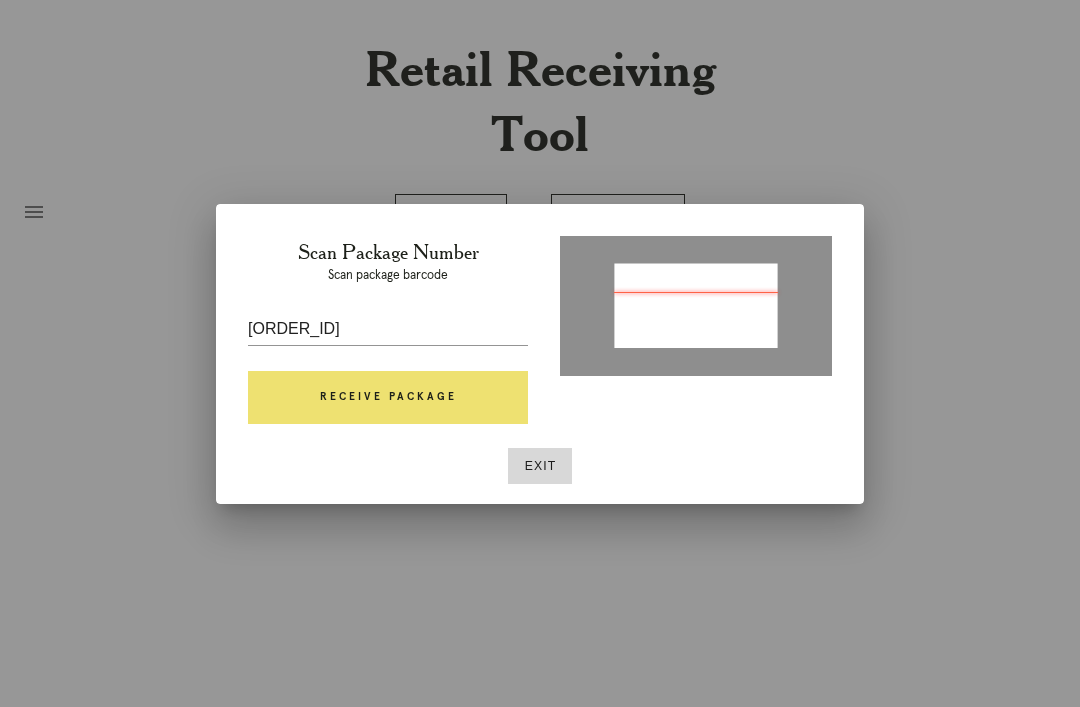 click on "Receive Package" at bounding box center [388, 398] 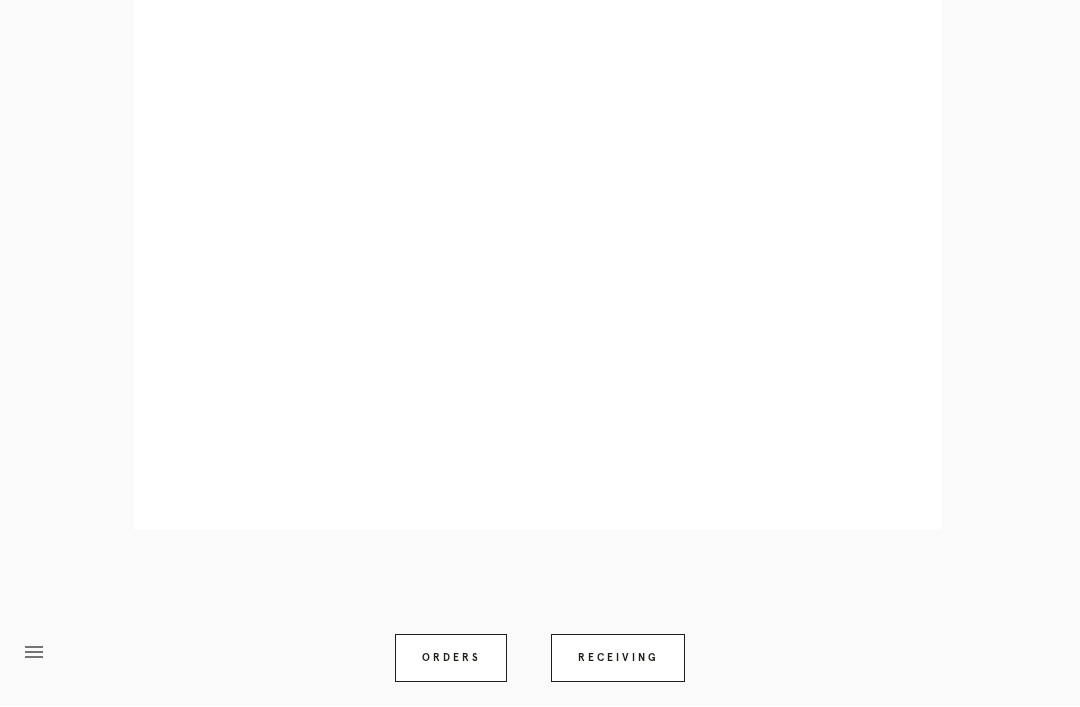 scroll, scrollTop: 1278, scrollLeft: 0, axis: vertical 